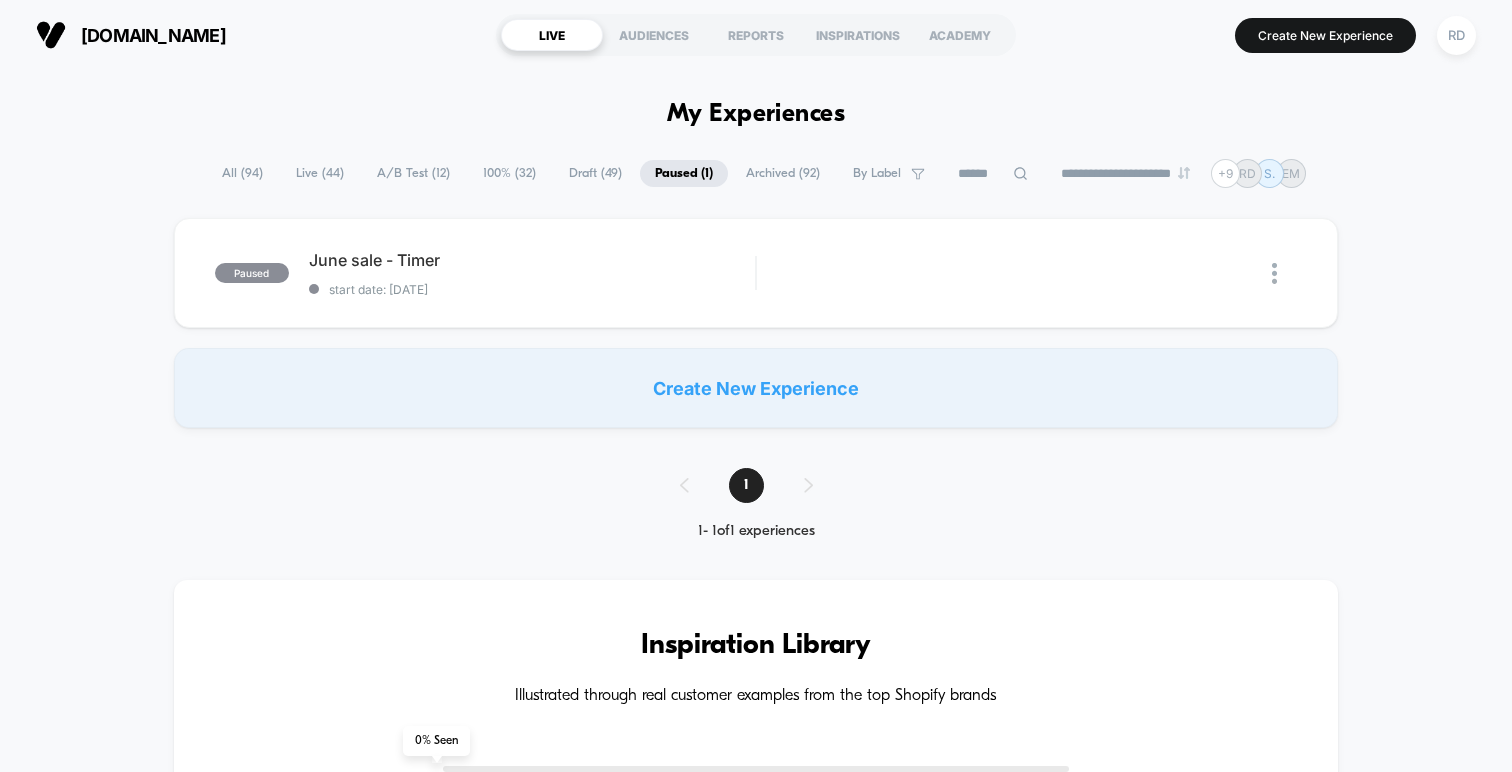 scroll, scrollTop: 0, scrollLeft: 0, axis: both 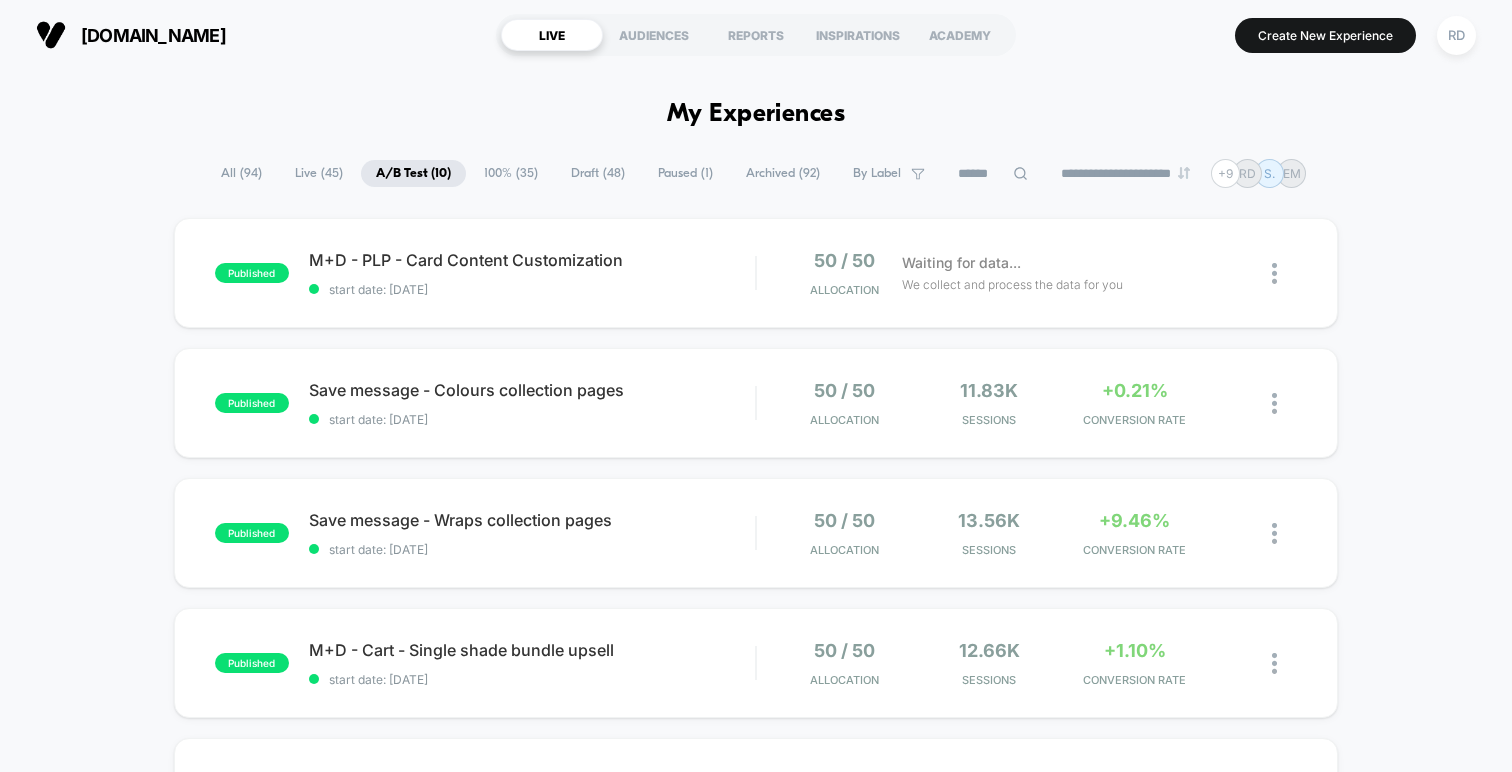 click on "Live ( 45 )" at bounding box center [319, 173] 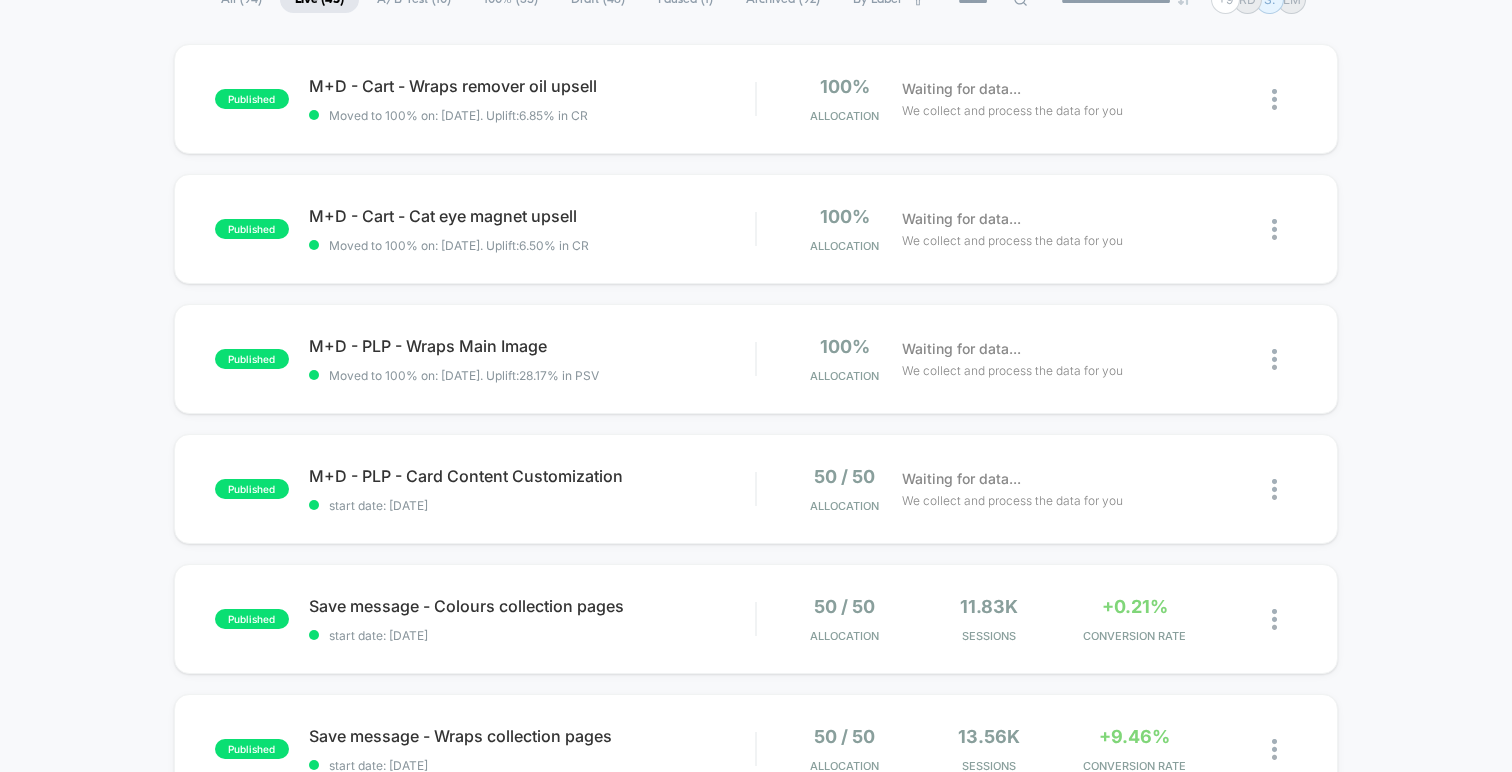 scroll, scrollTop: 175, scrollLeft: 0, axis: vertical 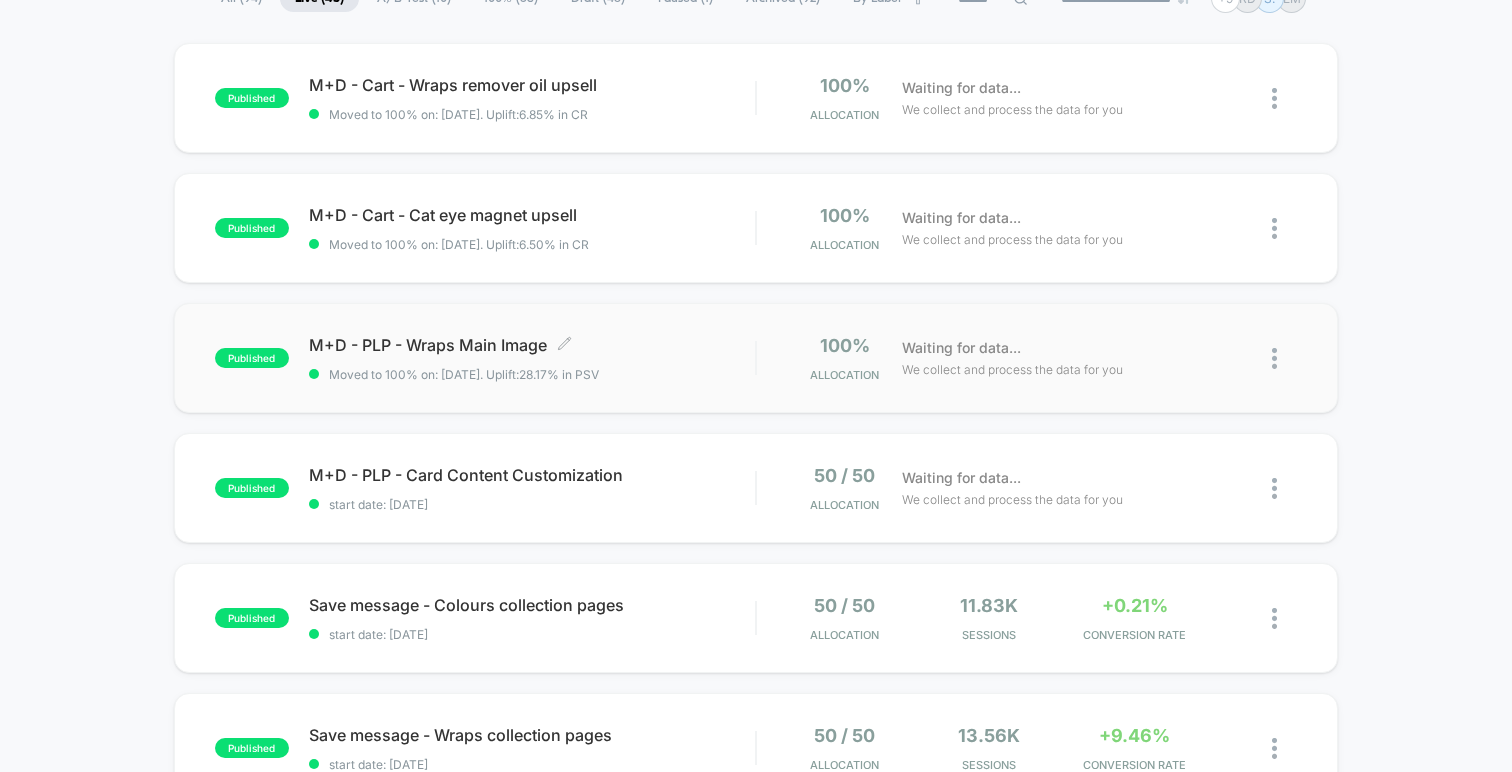 click on "M+D - PLP - Wraps Main Image Click to edit experience details" at bounding box center [532, 345] 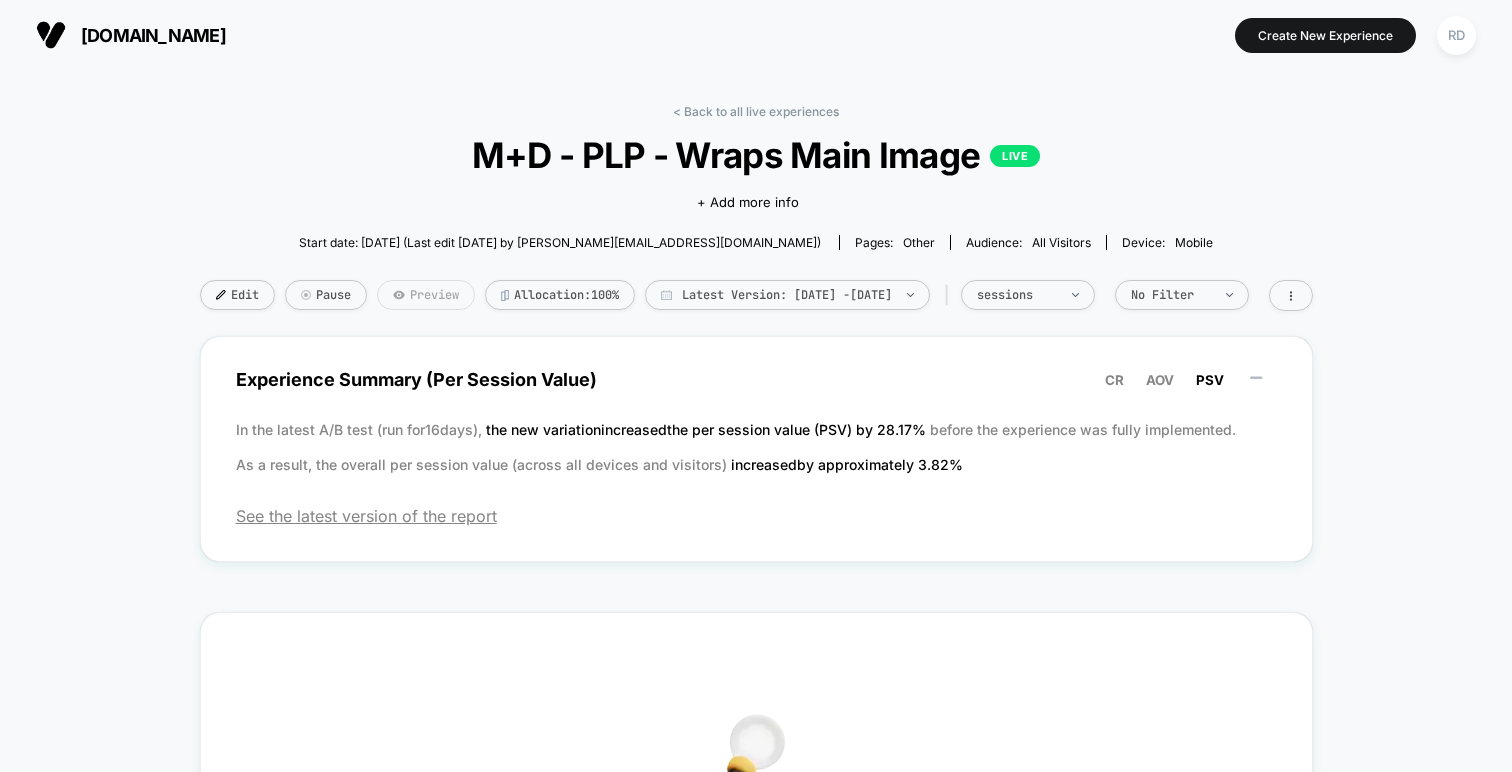 click on "Preview" at bounding box center [426, 295] 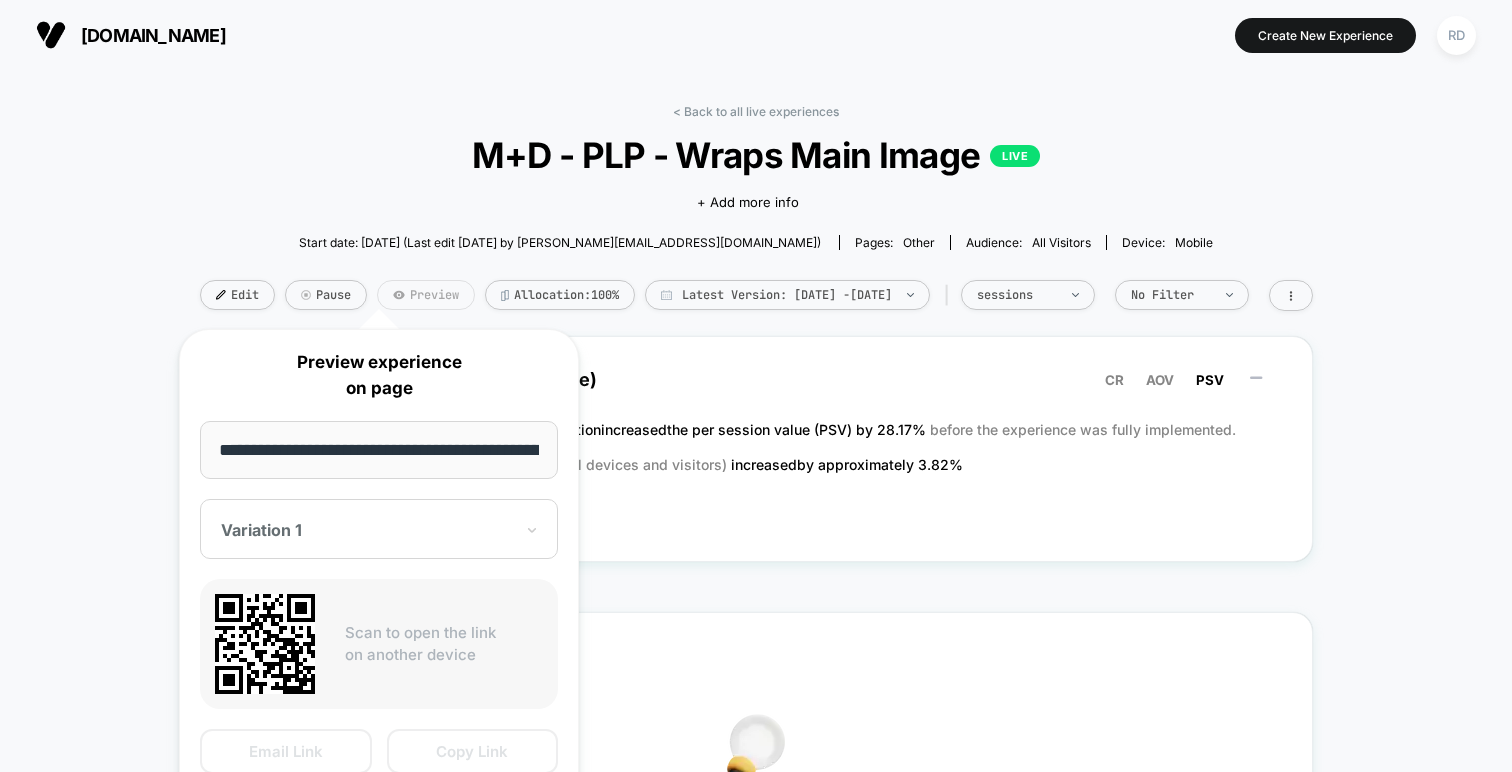 scroll, scrollTop: 0, scrollLeft: 97, axis: horizontal 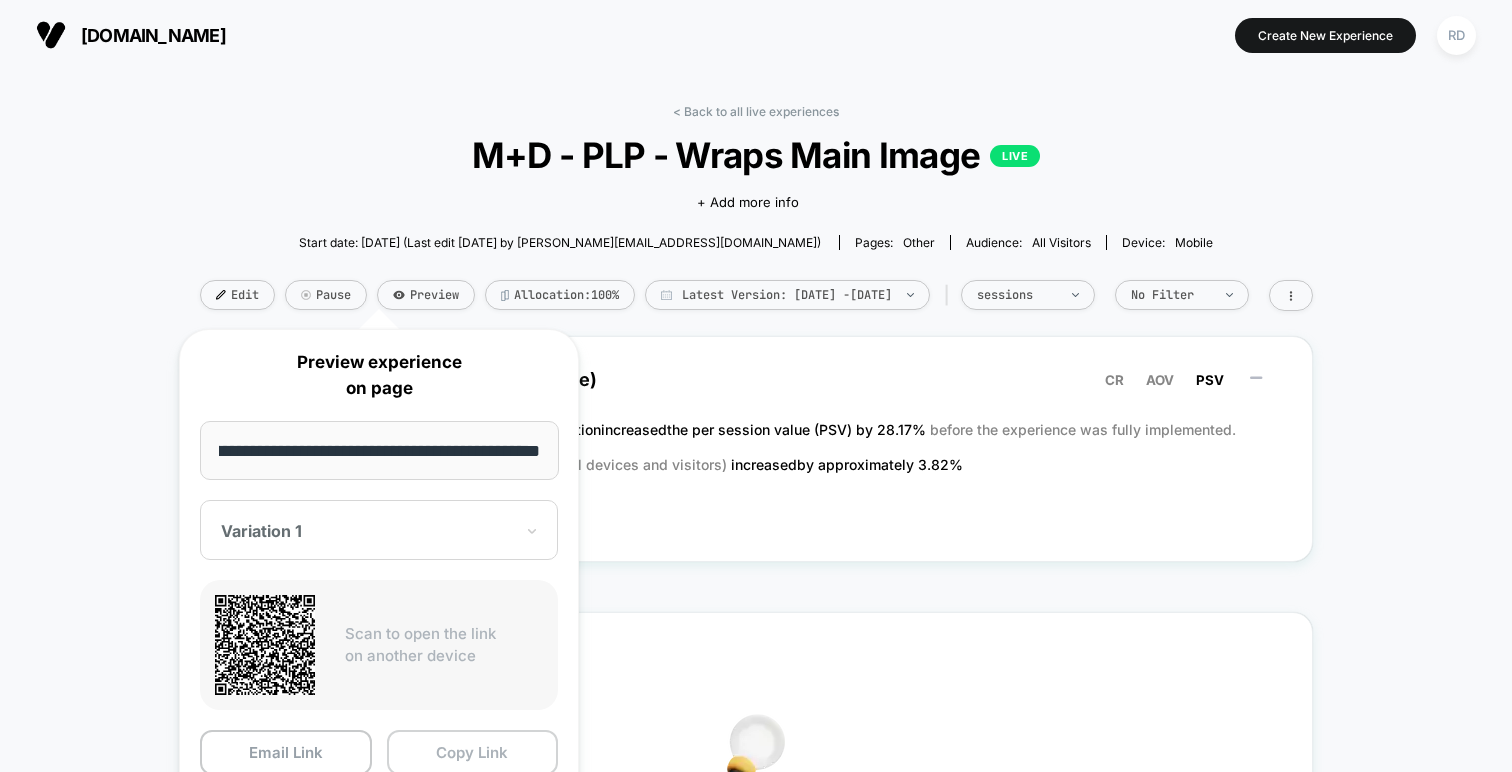 click on "Copy Link" at bounding box center [473, 752] 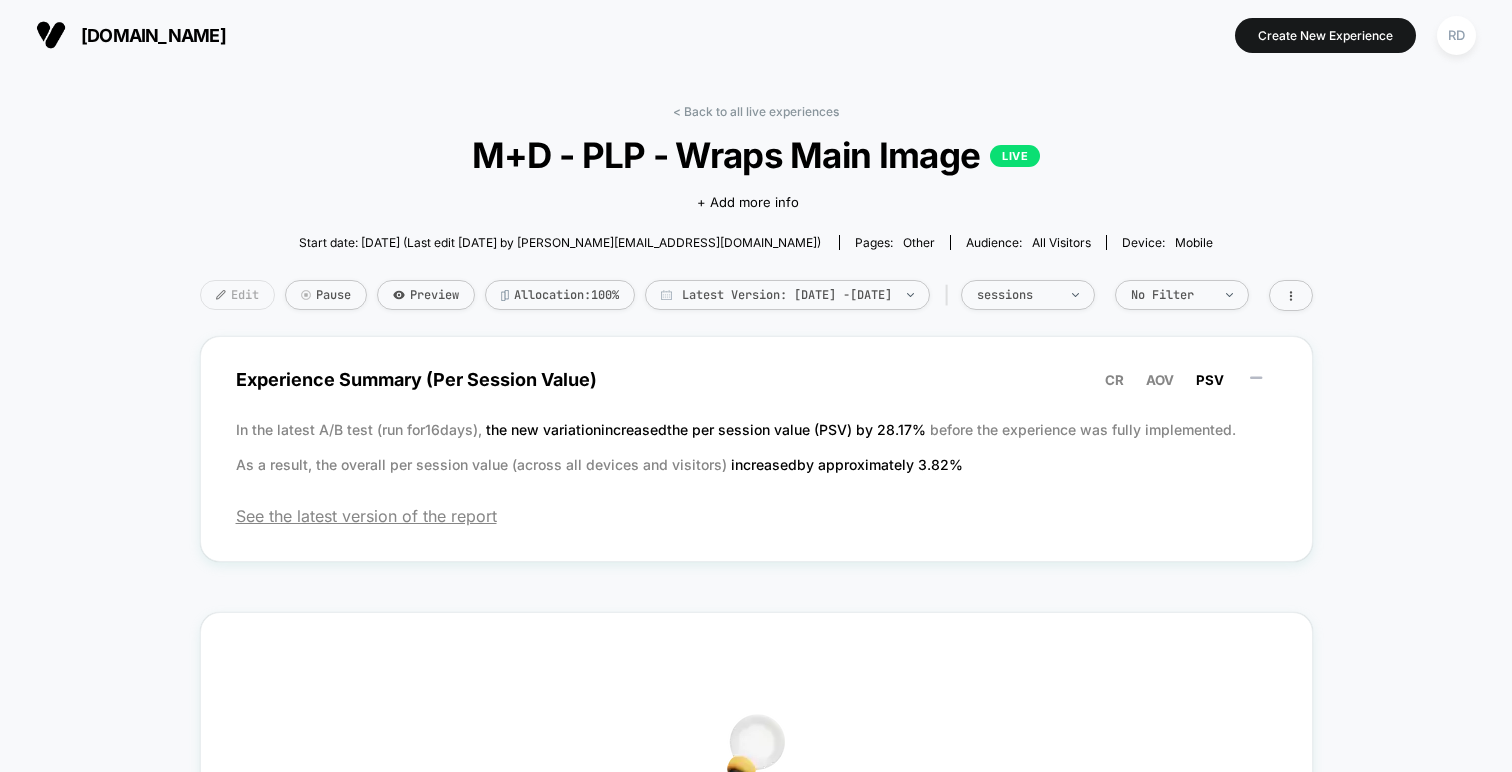 click on "Edit" at bounding box center [237, 295] 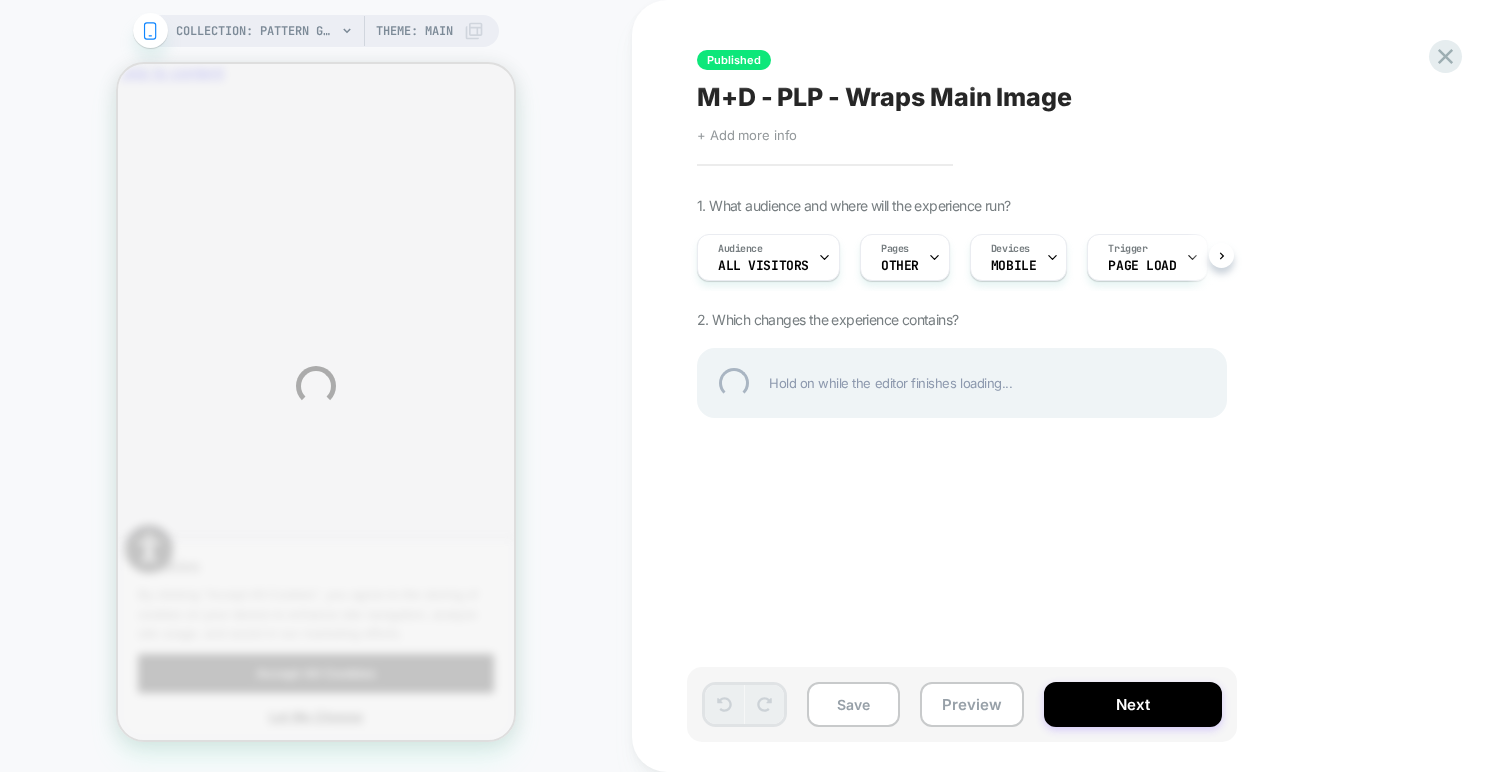 scroll, scrollTop: 0, scrollLeft: 0, axis: both 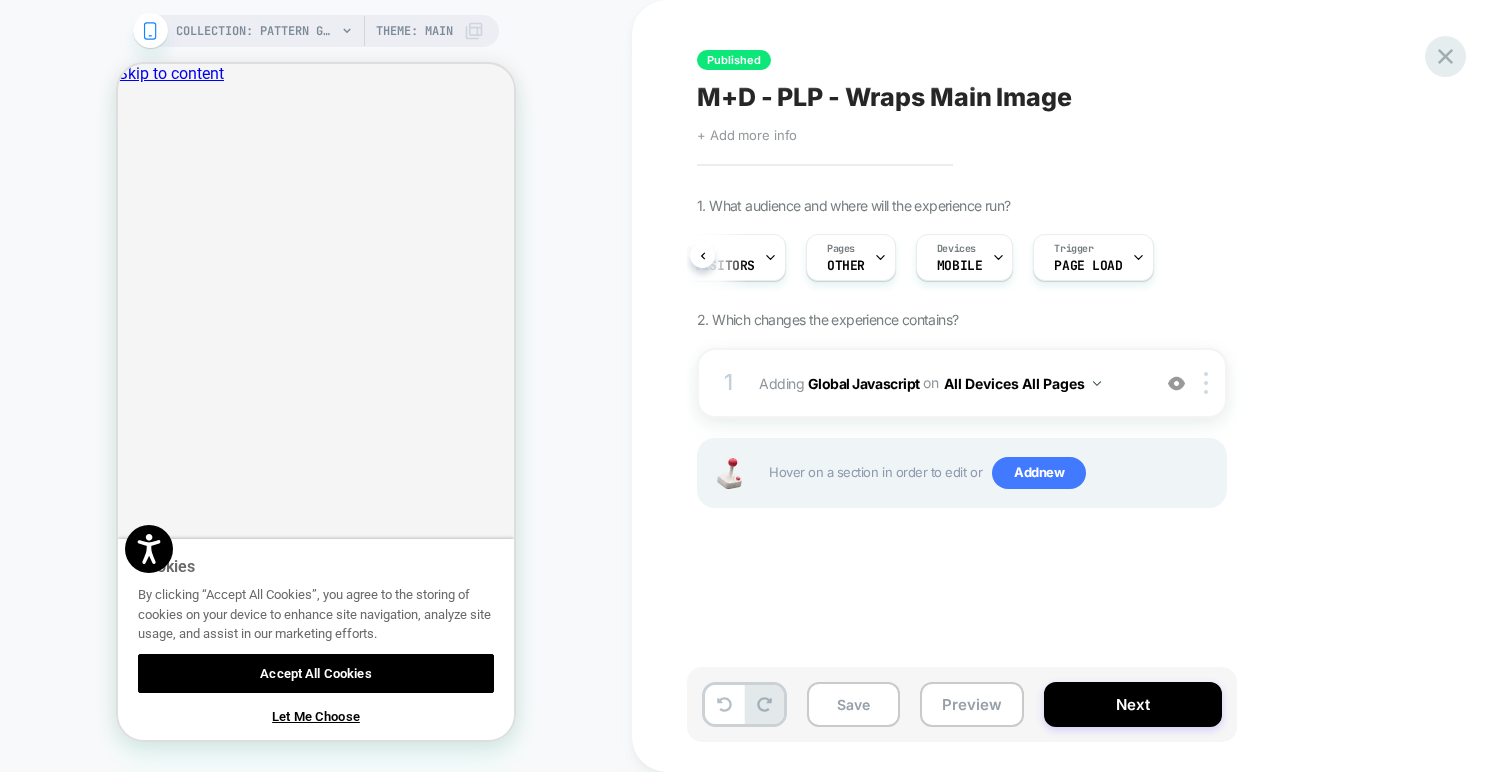 click at bounding box center (1445, 56) 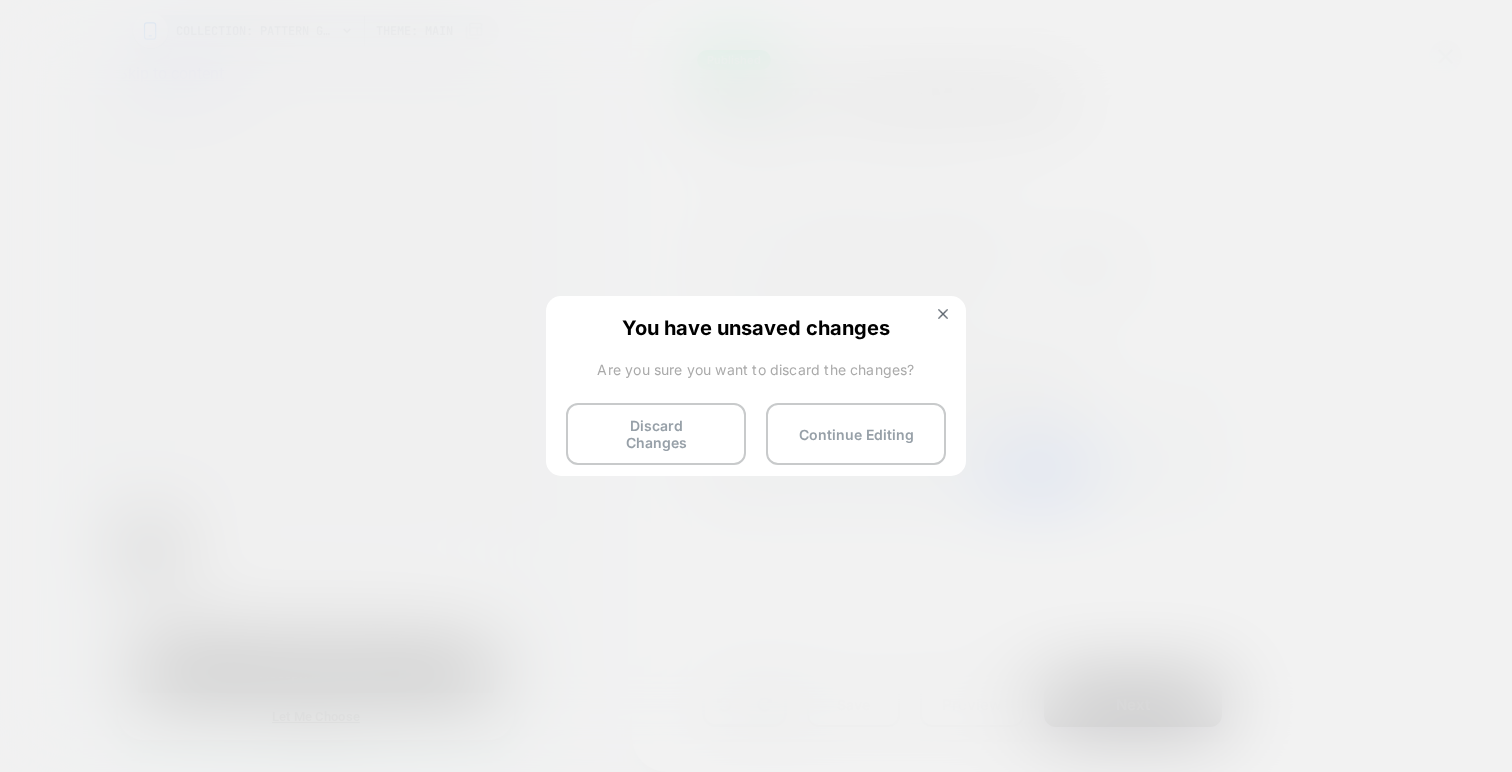 click on "You have unsaved changes Are you sure you want to discard the changes? Discard Changes Continue Editing" at bounding box center [756, 384] 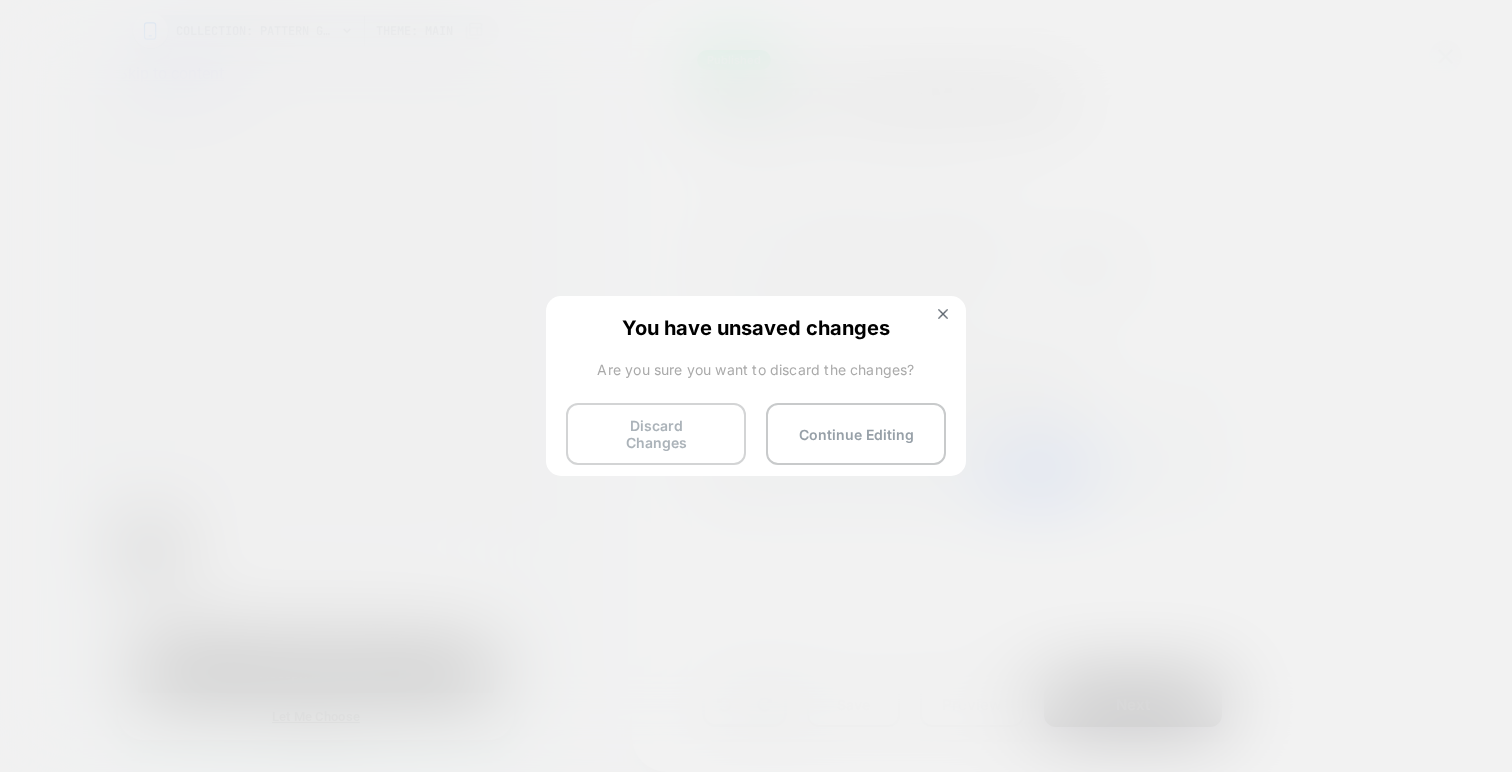 click on "Discard Changes" at bounding box center [656, 434] 